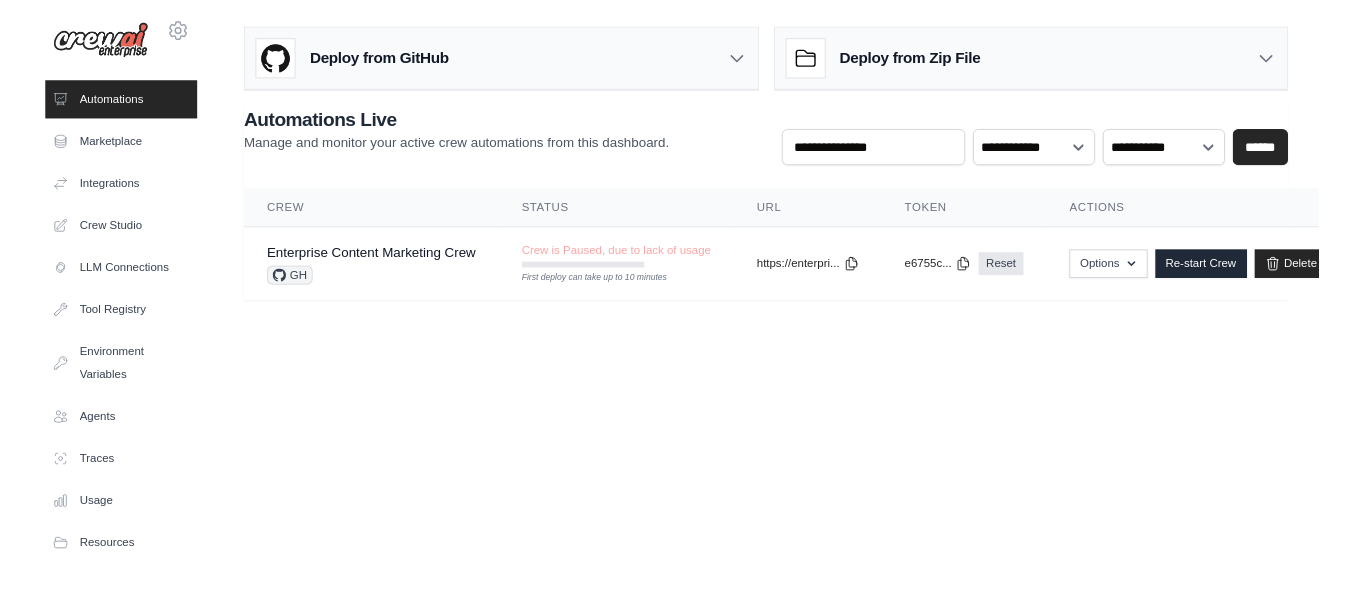 scroll, scrollTop: 0, scrollLeft: 0, axis: both 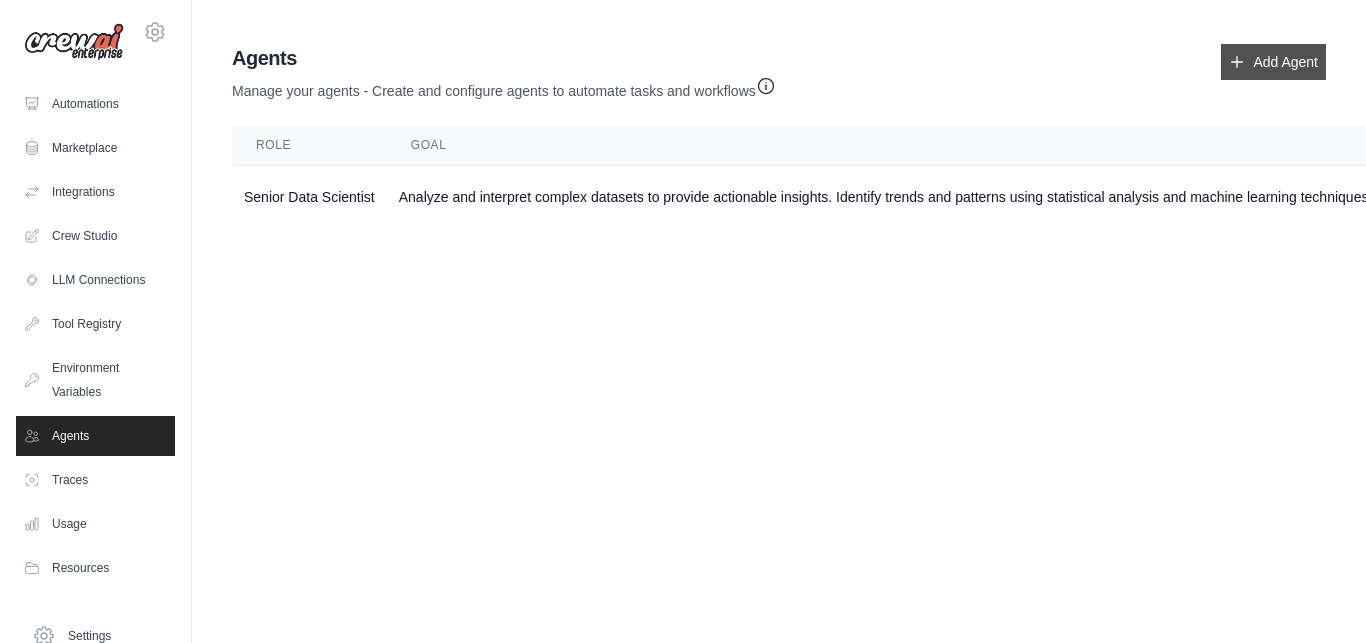 click on "Add Agent" at bounding box center [1273, 62] 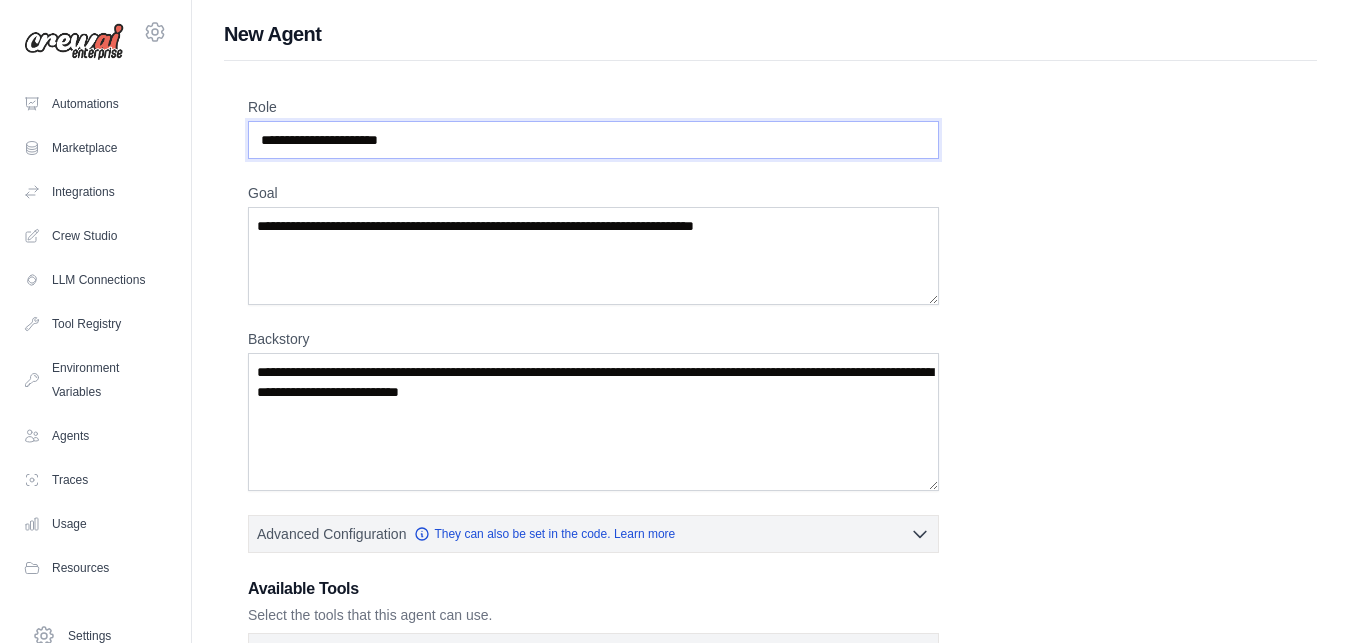 click on "Role" at bounding box center [593, 140] 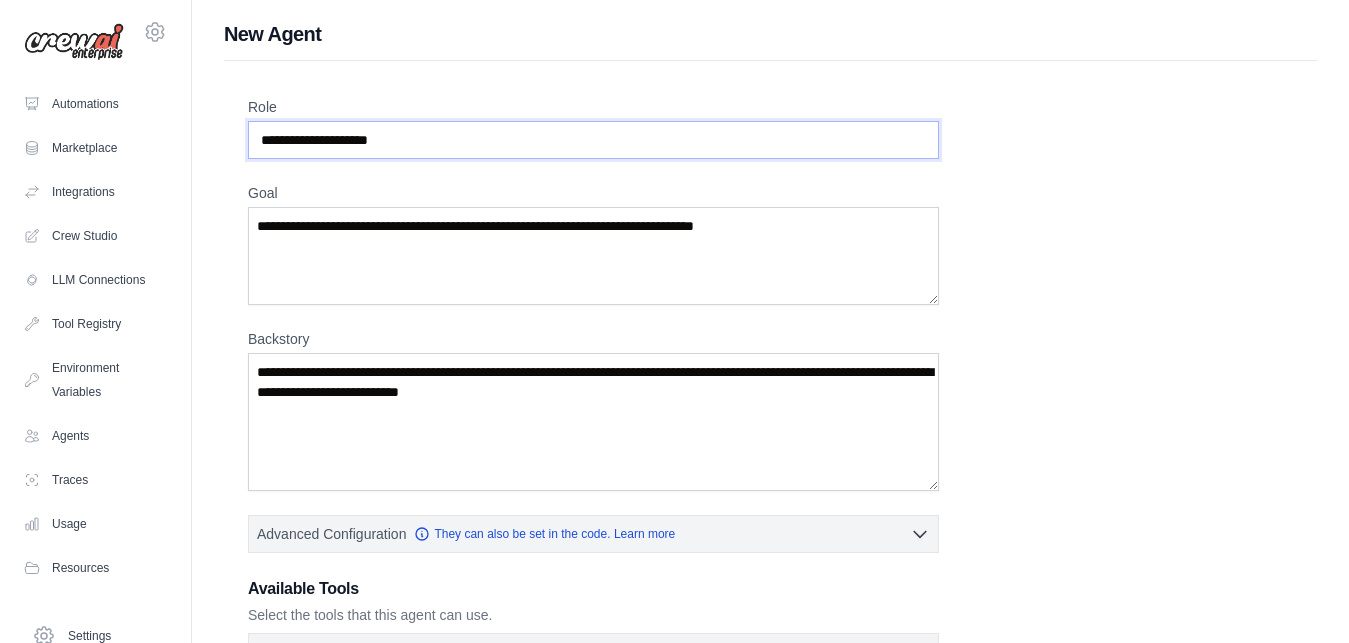 type on "**********" 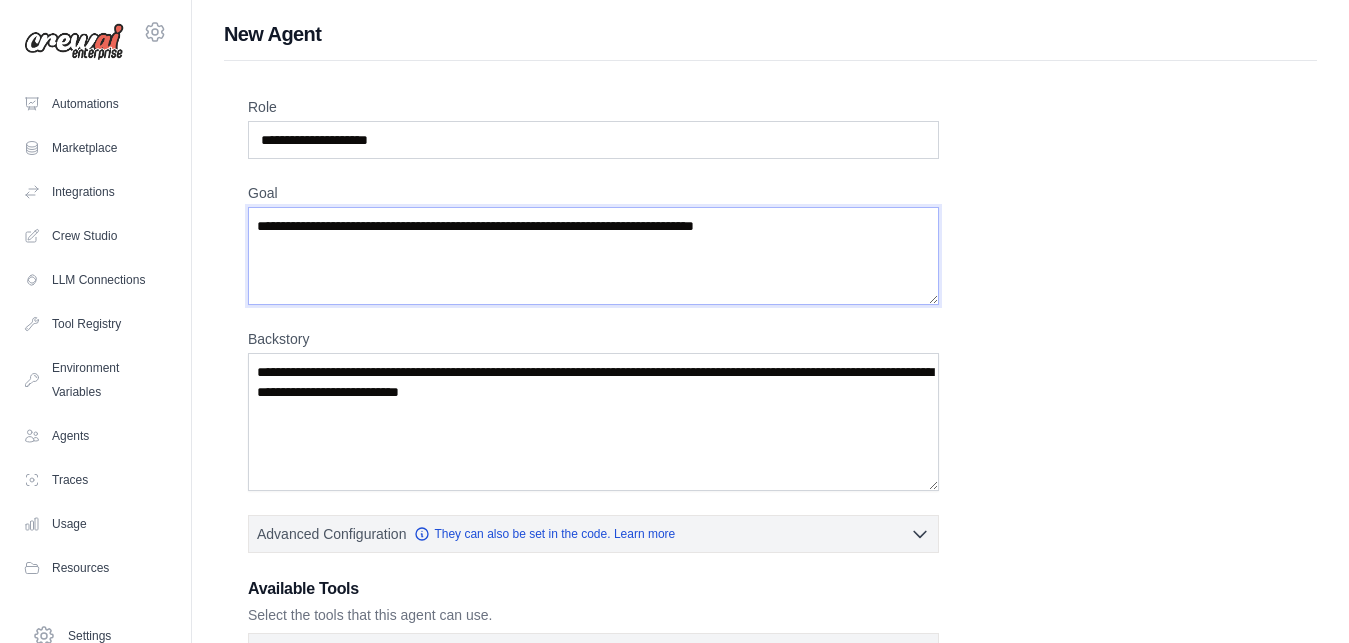 click on "Goal" at bounding box center (593, 256) 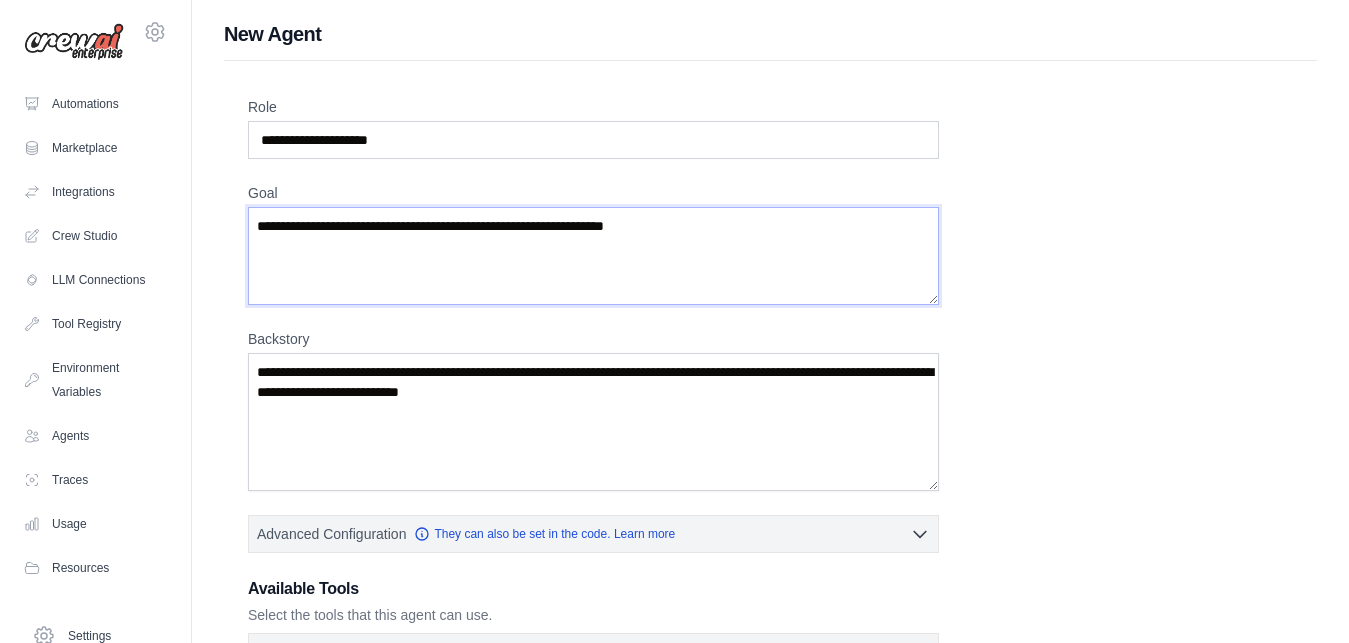 type on "**********" 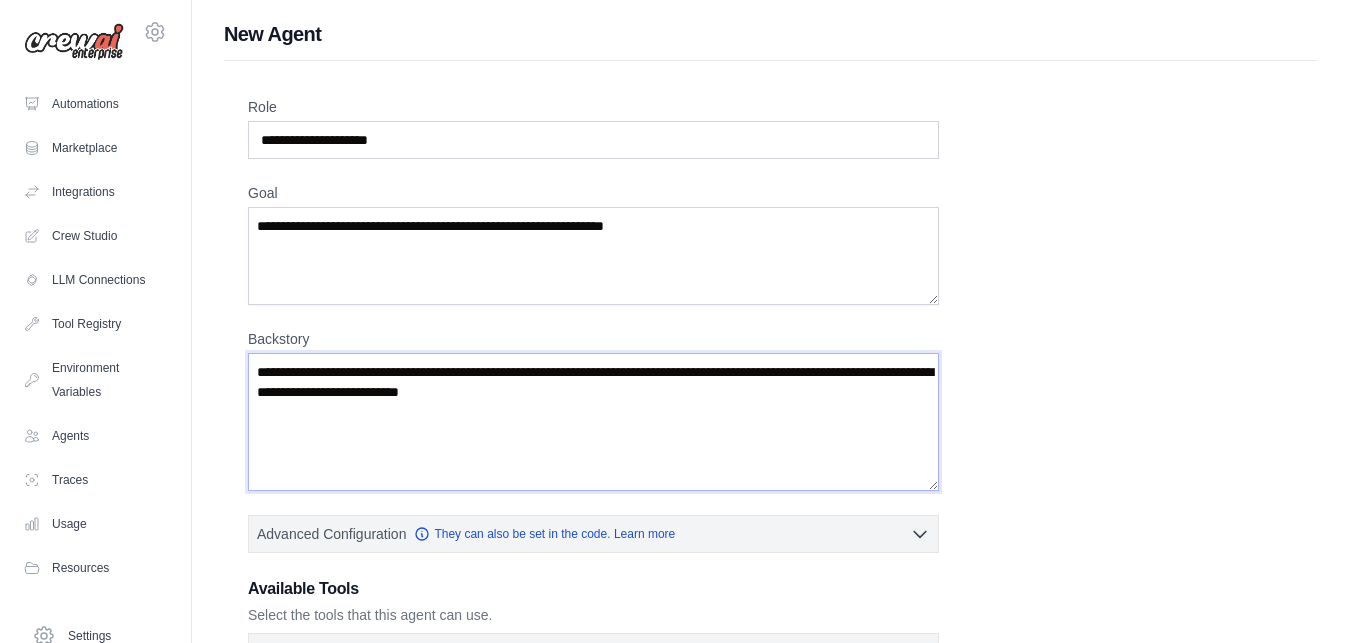 click on "Backstory" at bounding box center [593, 422] 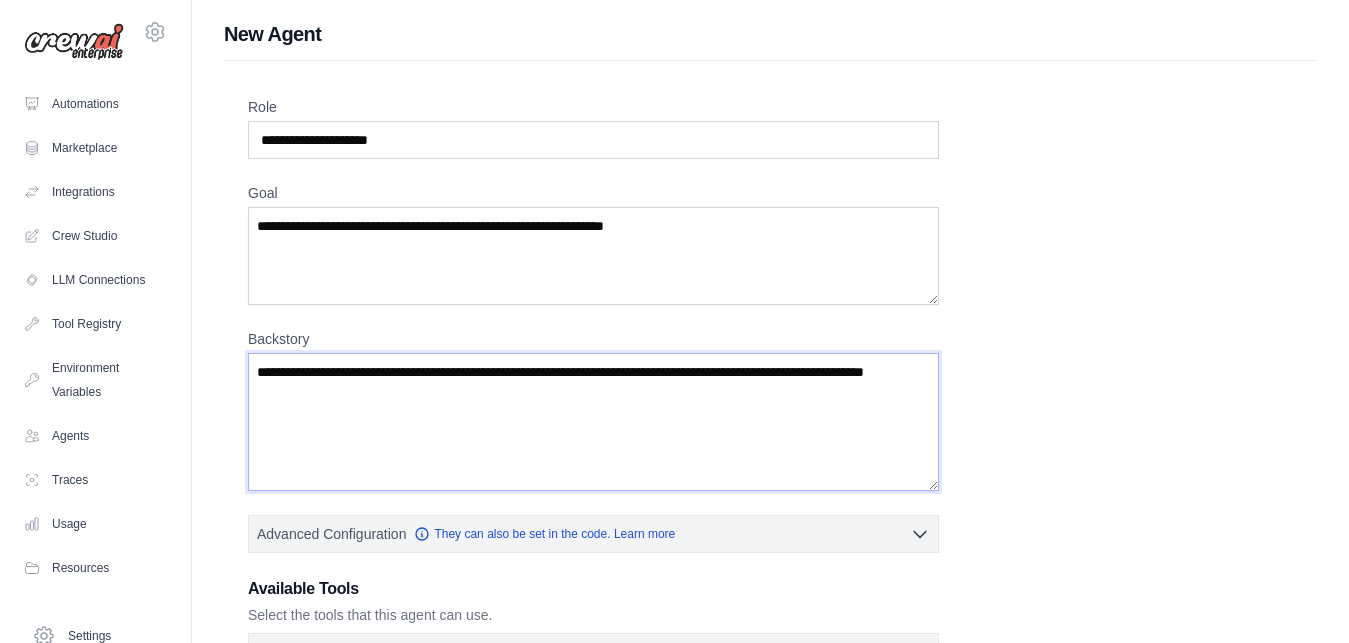 type on "**********" 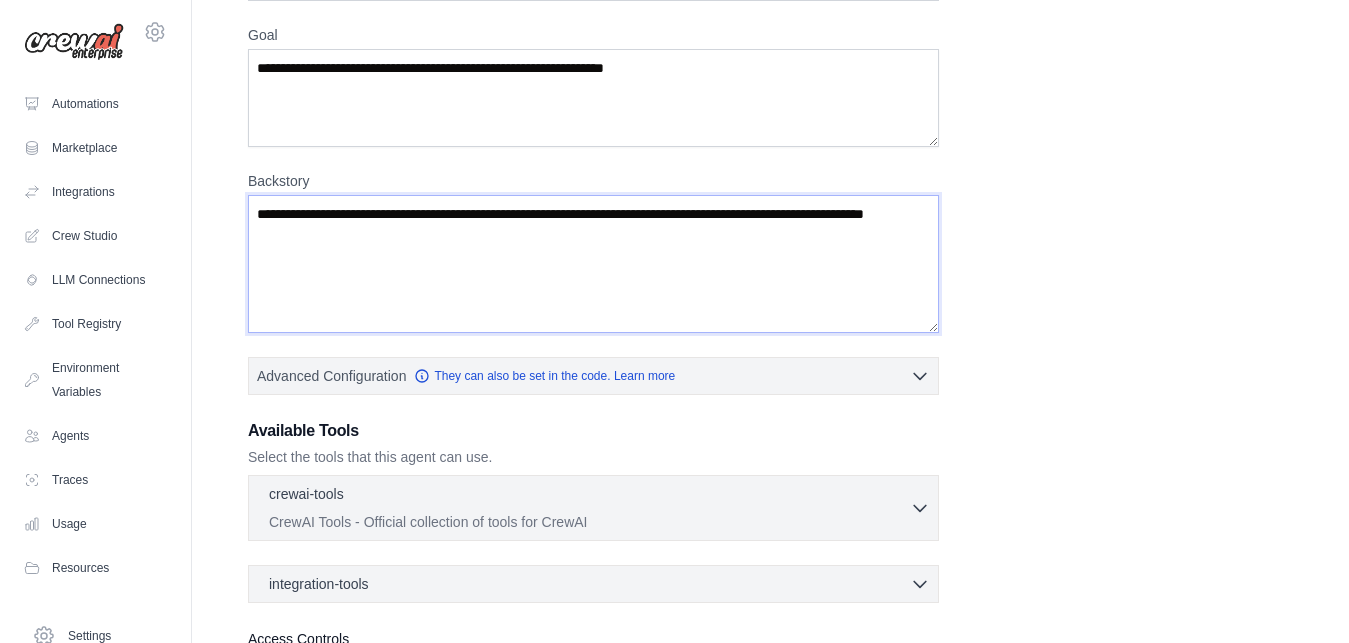 scroll, scrollTop: 340, scrollLeft: 0, axis: vertical 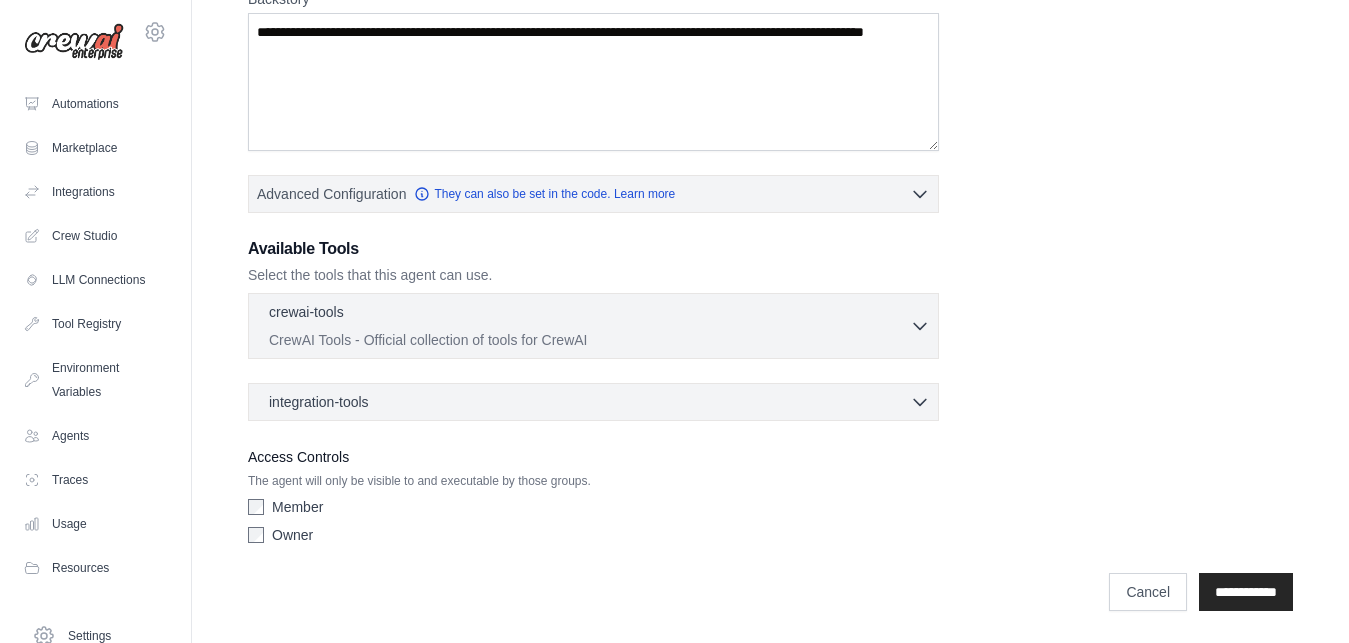 click 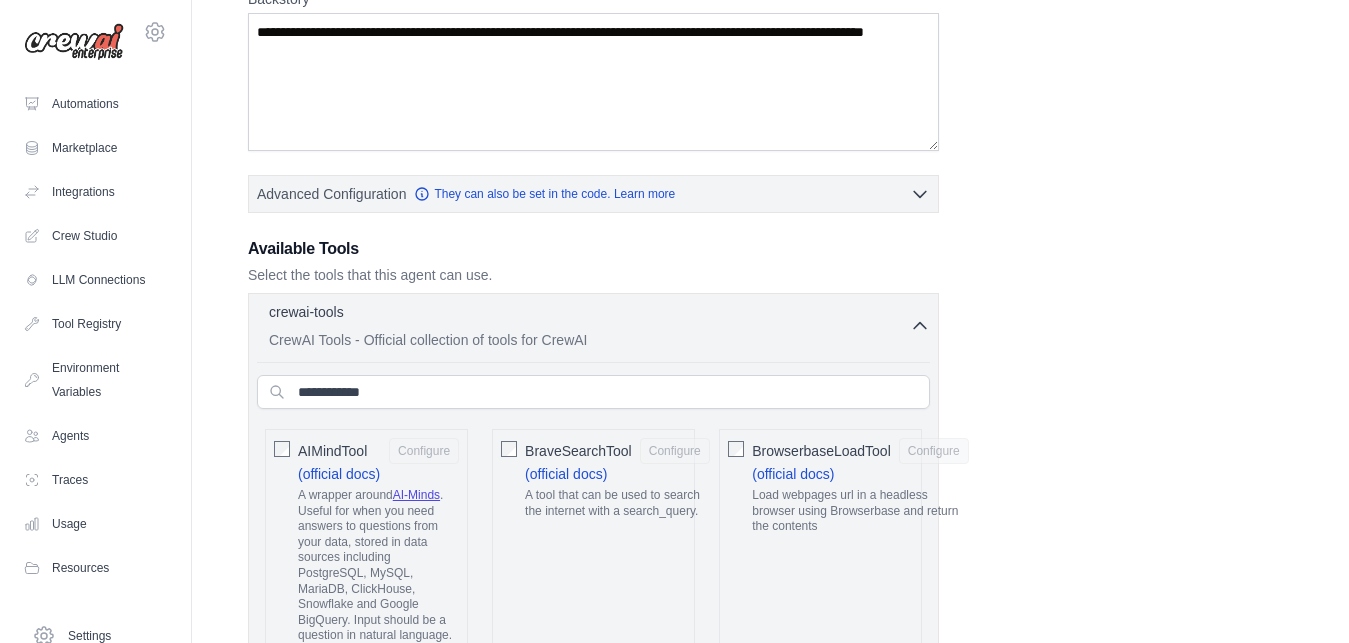 click on "**********" at bounding box center [770, 2105] 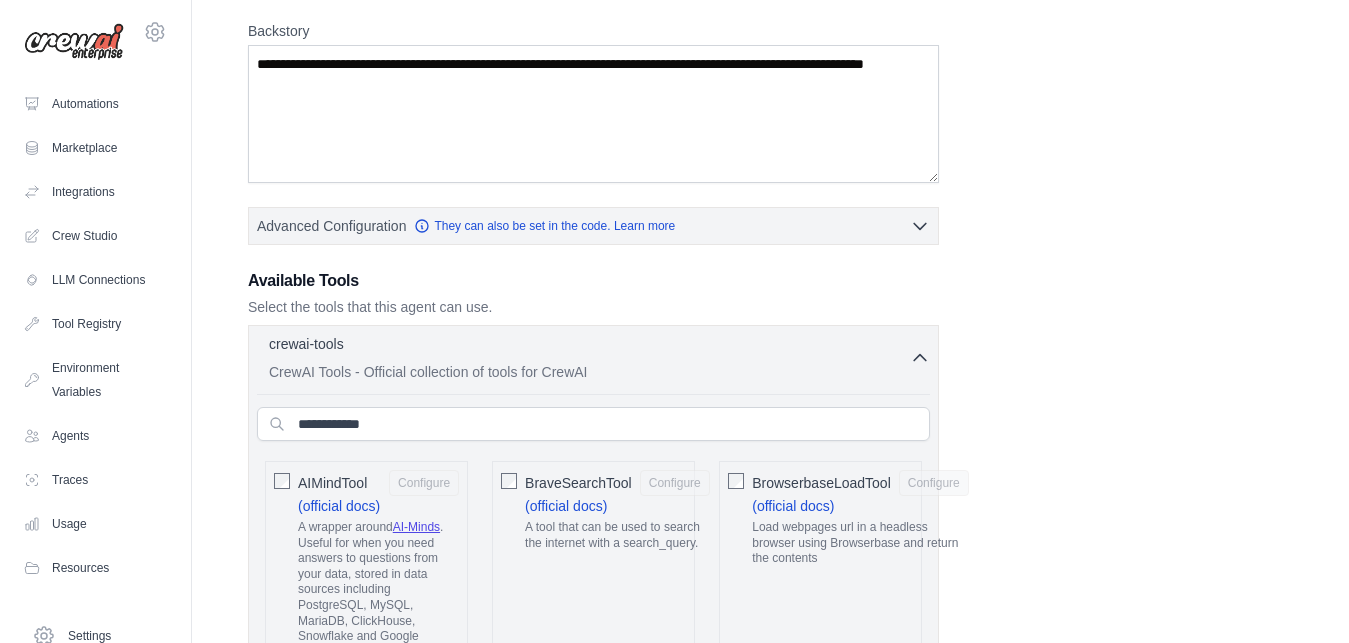 scroll, scrollTop: 340, scrollLeft: 0, axis: vertical 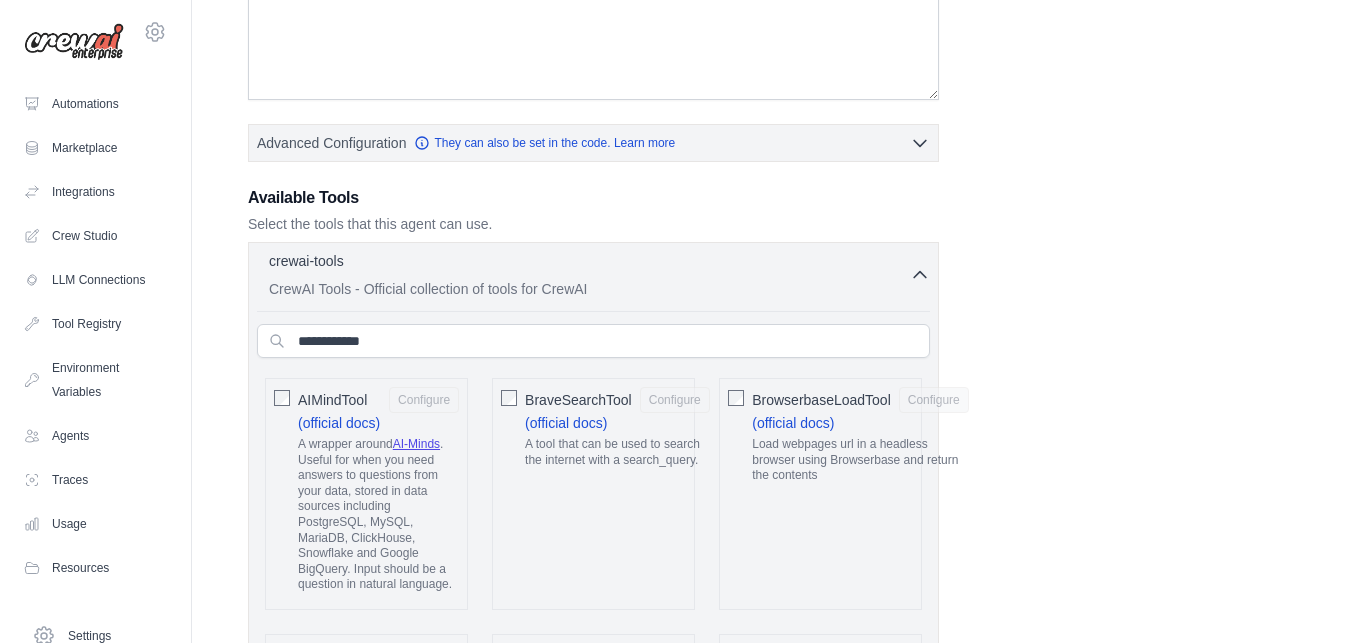 click 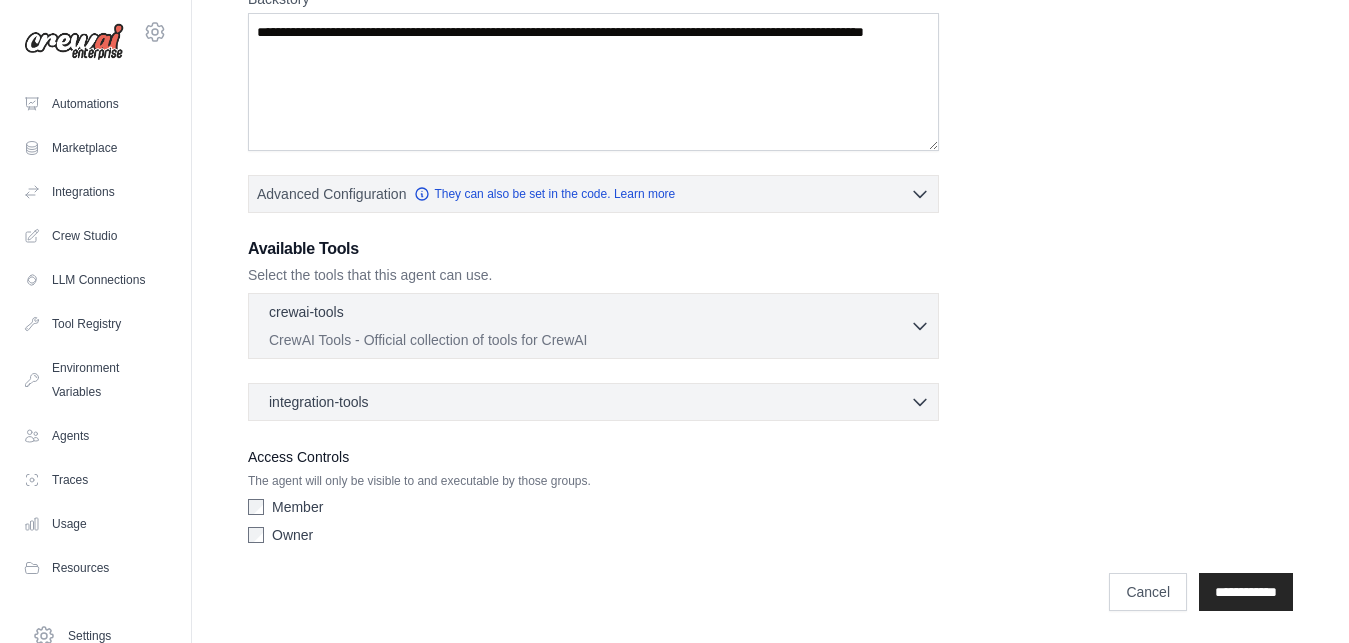 click 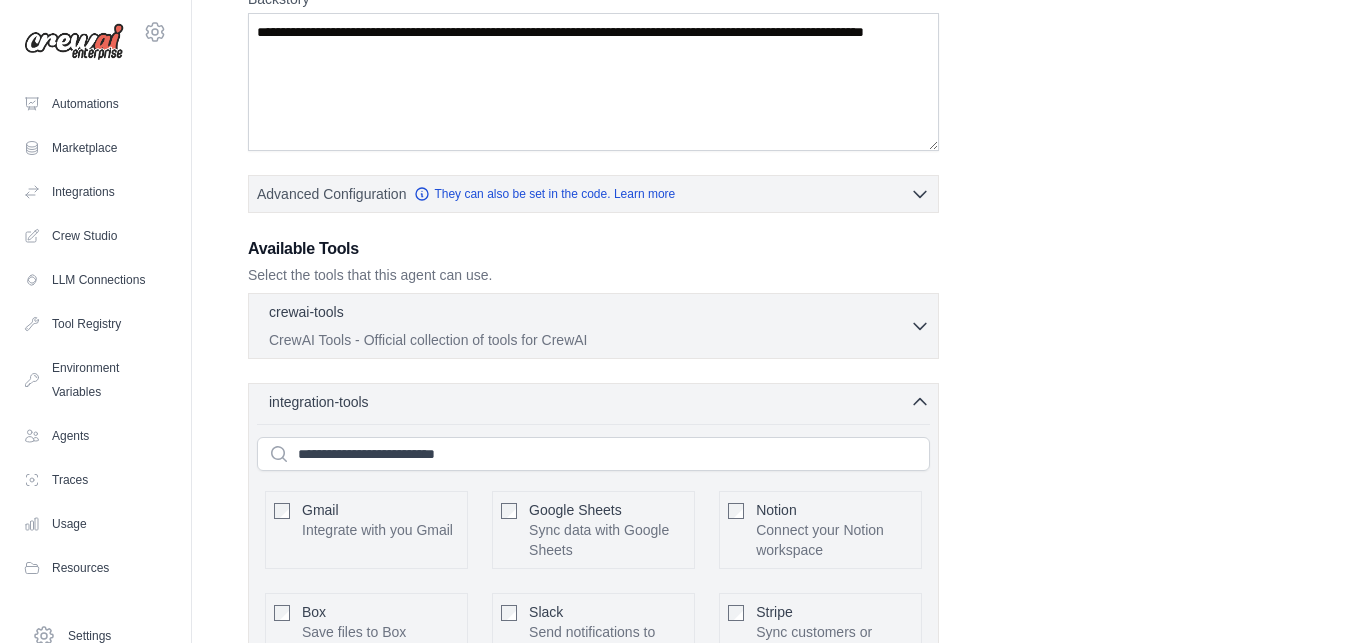 click on "**********" at bounding box center [770, 451] 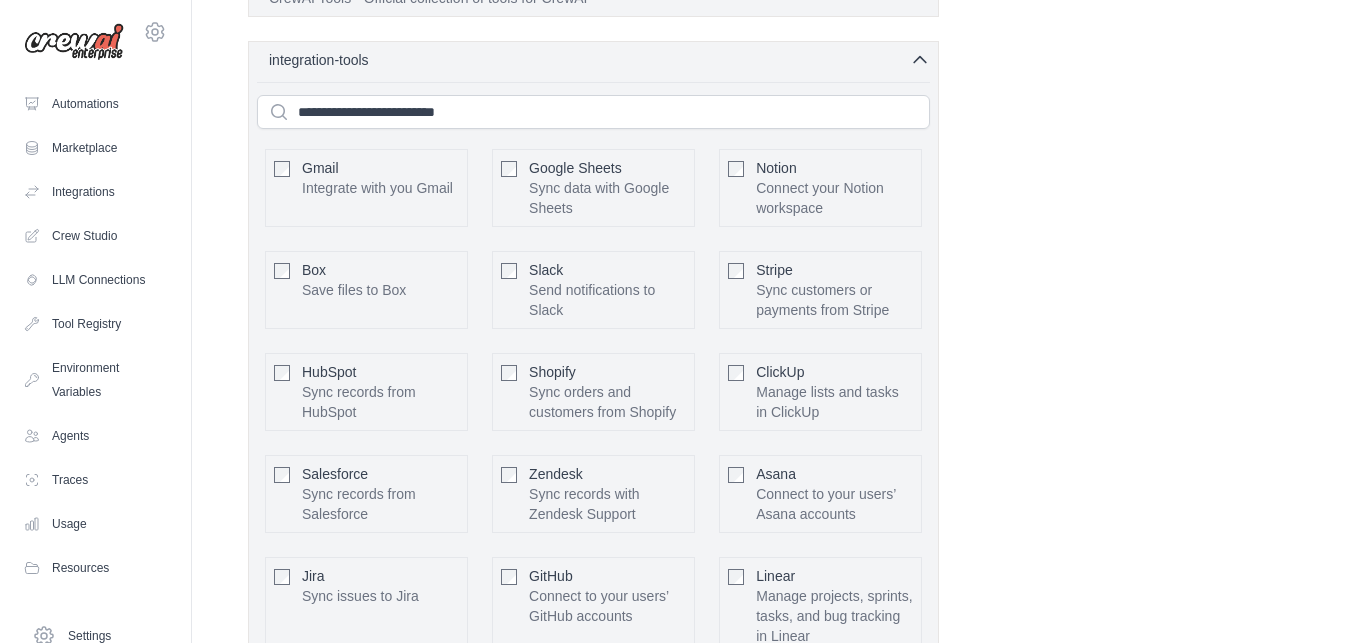 scroll, scrollTop: 678, scrollLeft: 0, axis: vertical 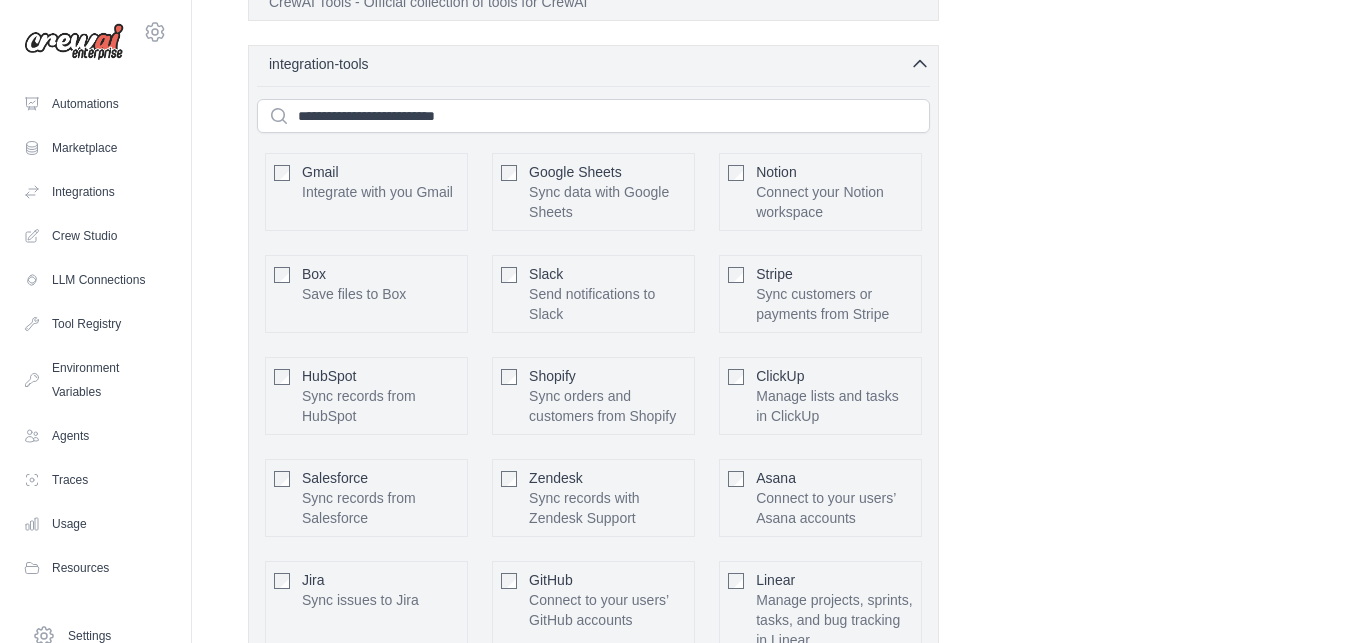 click on "Integrate with you Gmail" at bounding box center (377, 192) 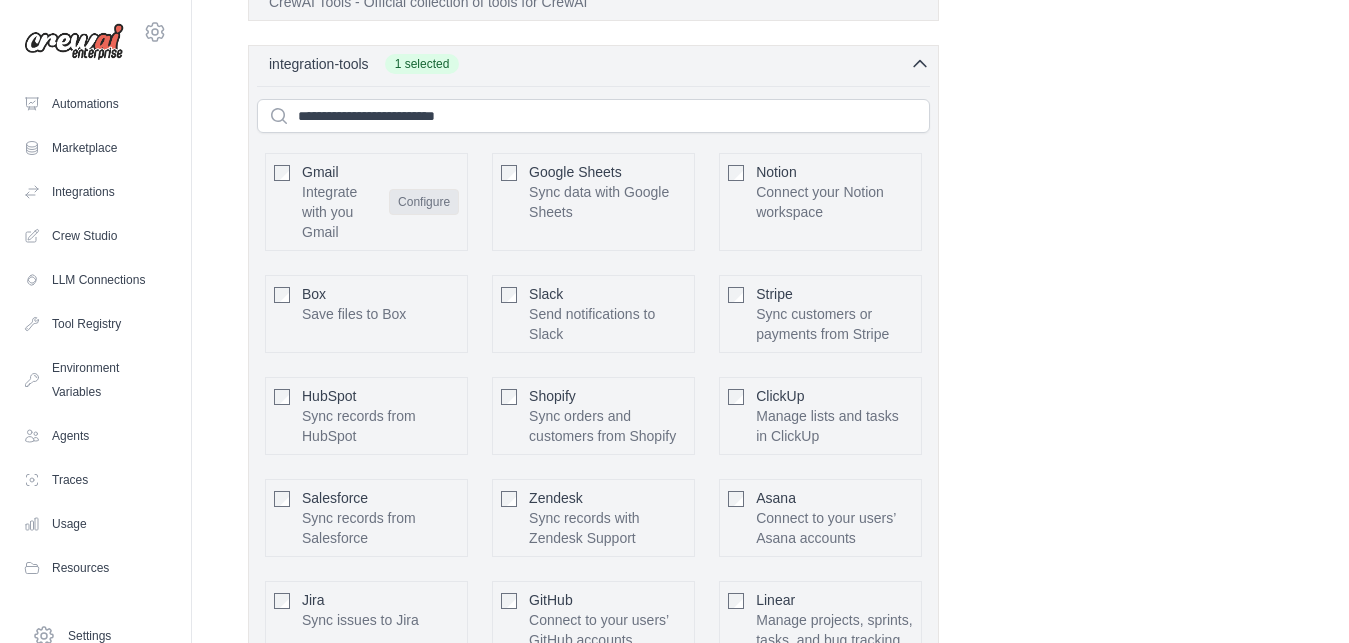 click on "Configure" at bounding box center (424, 202) 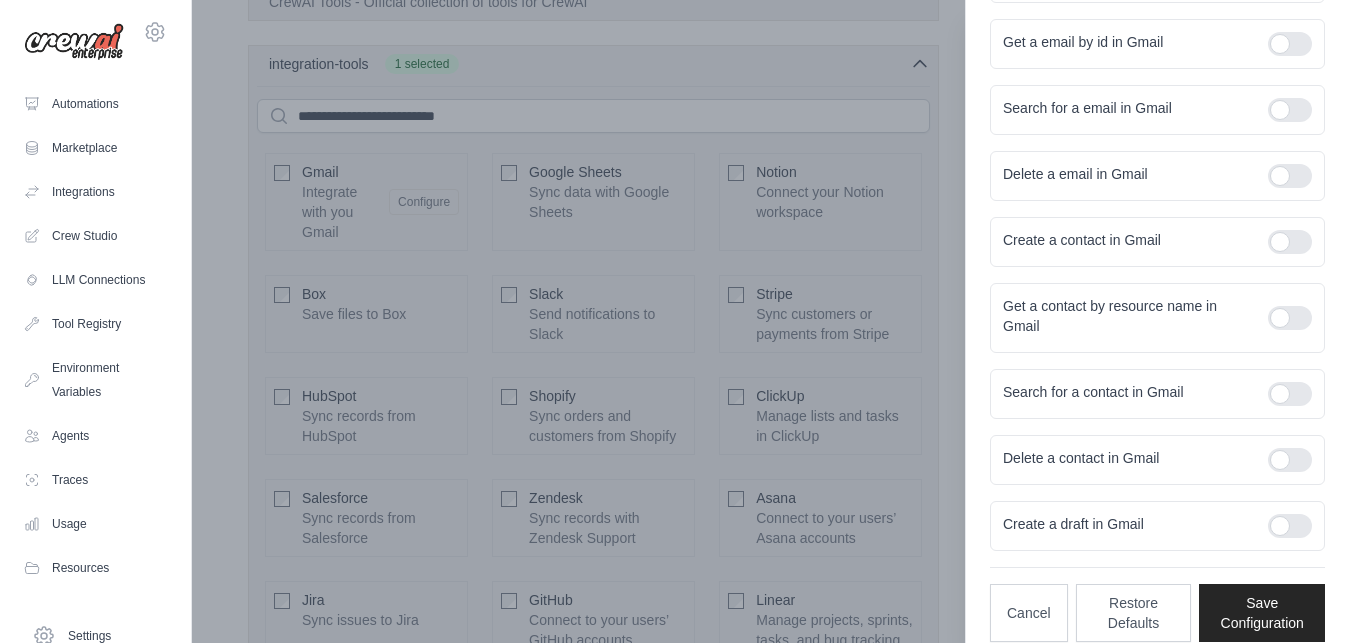 scroll, scrollTop: 383, scrollLeft: 0, axis: vertical 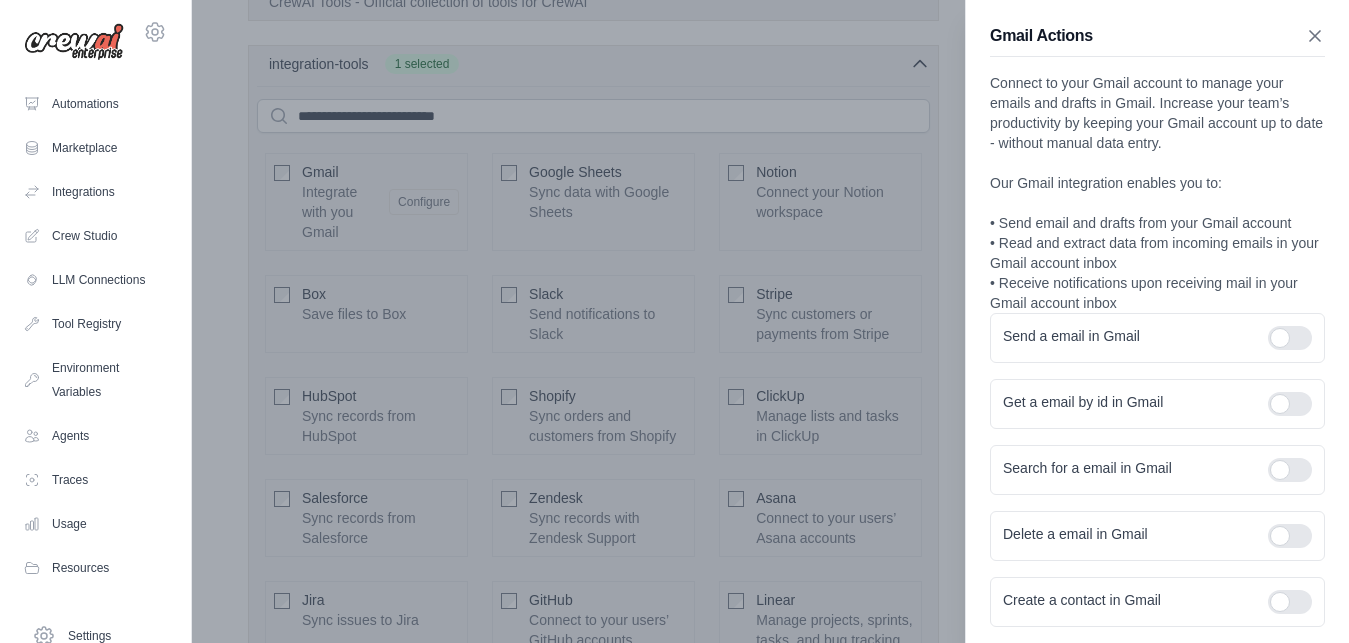 click 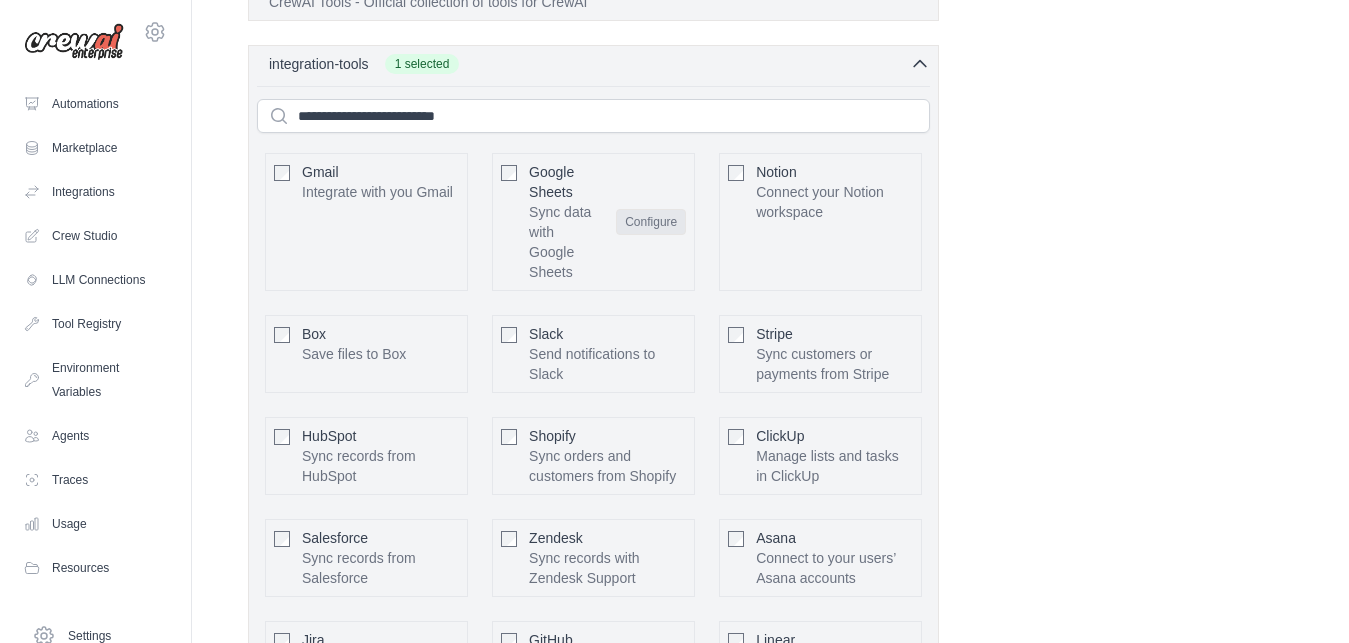 click on "Configure" at bounding box center [651, 222] 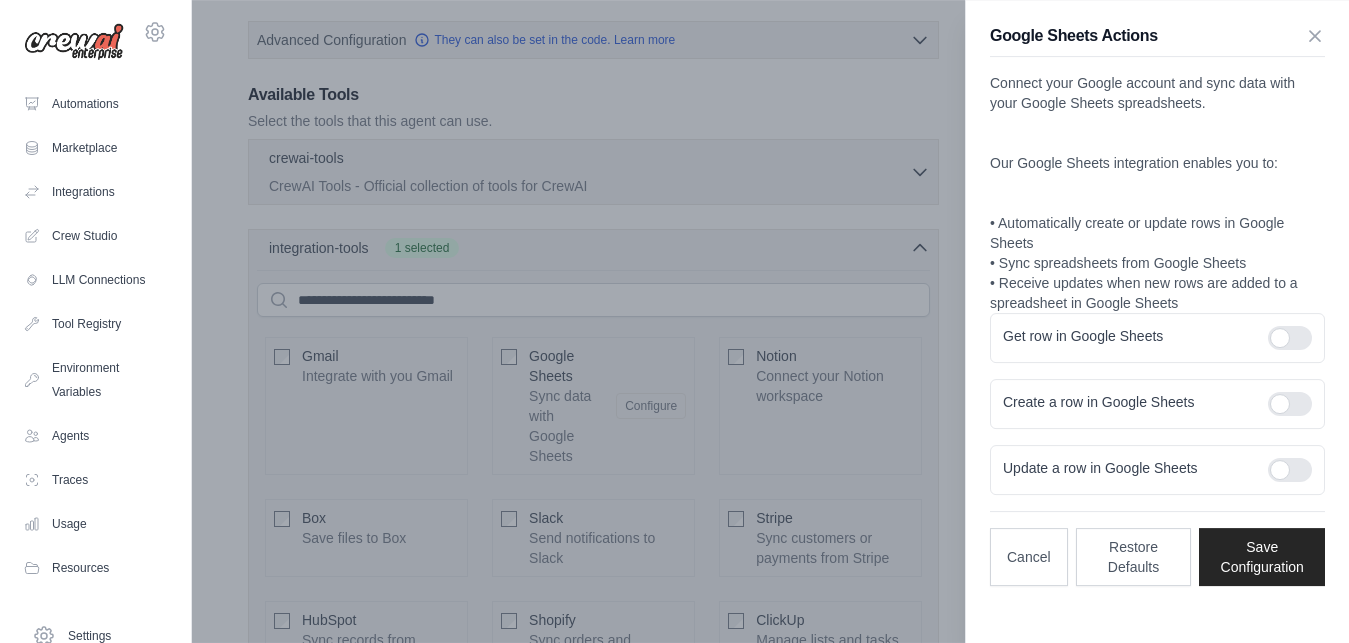 scroll, scrollTop: 491, scrollLeft: 0, axis: vertical 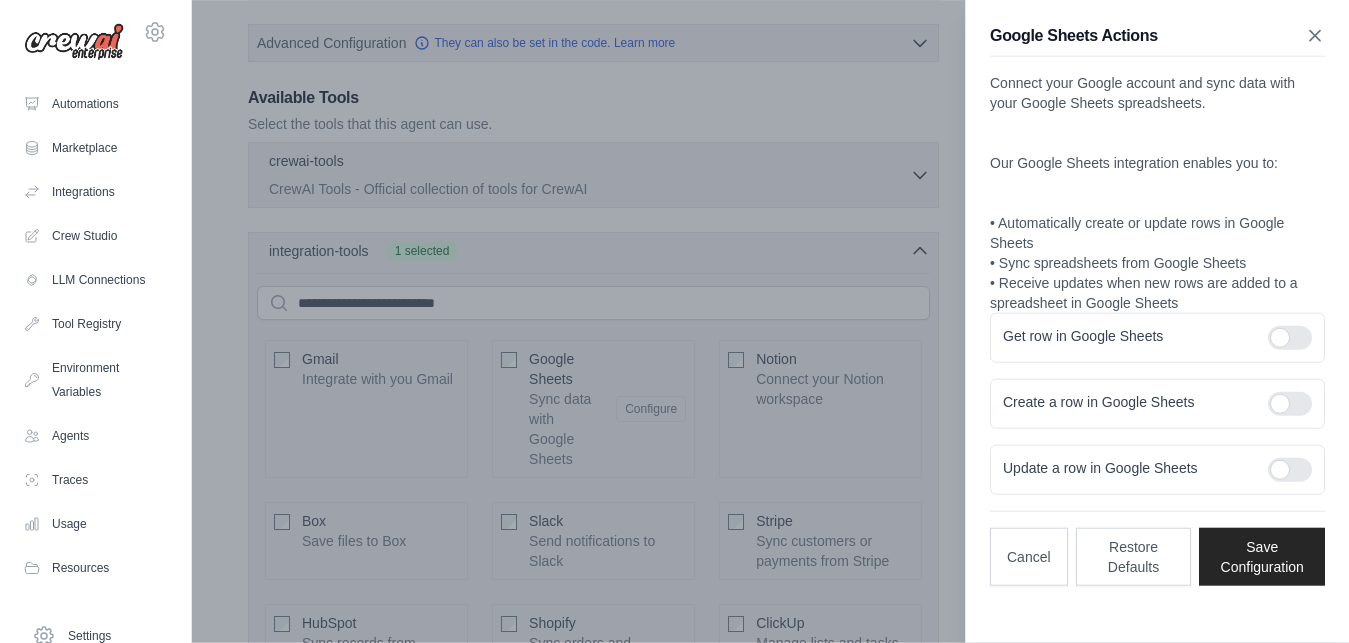 click 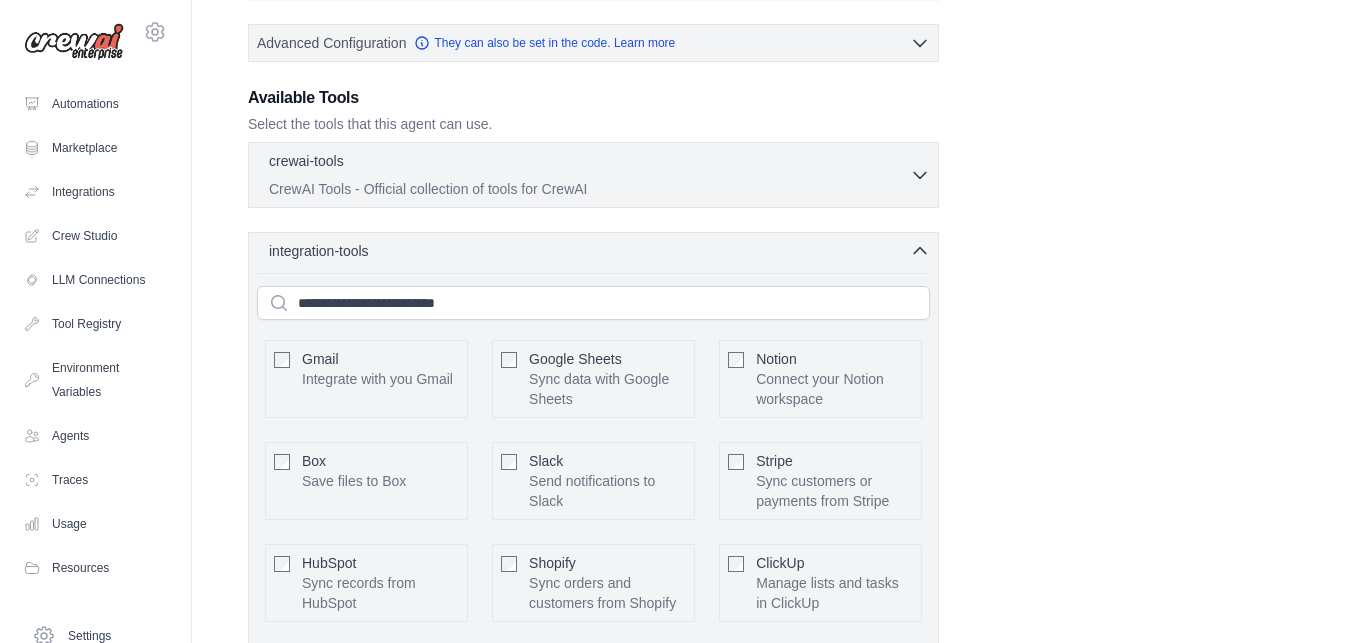 click on "**********" at bounding box center [770, 300] 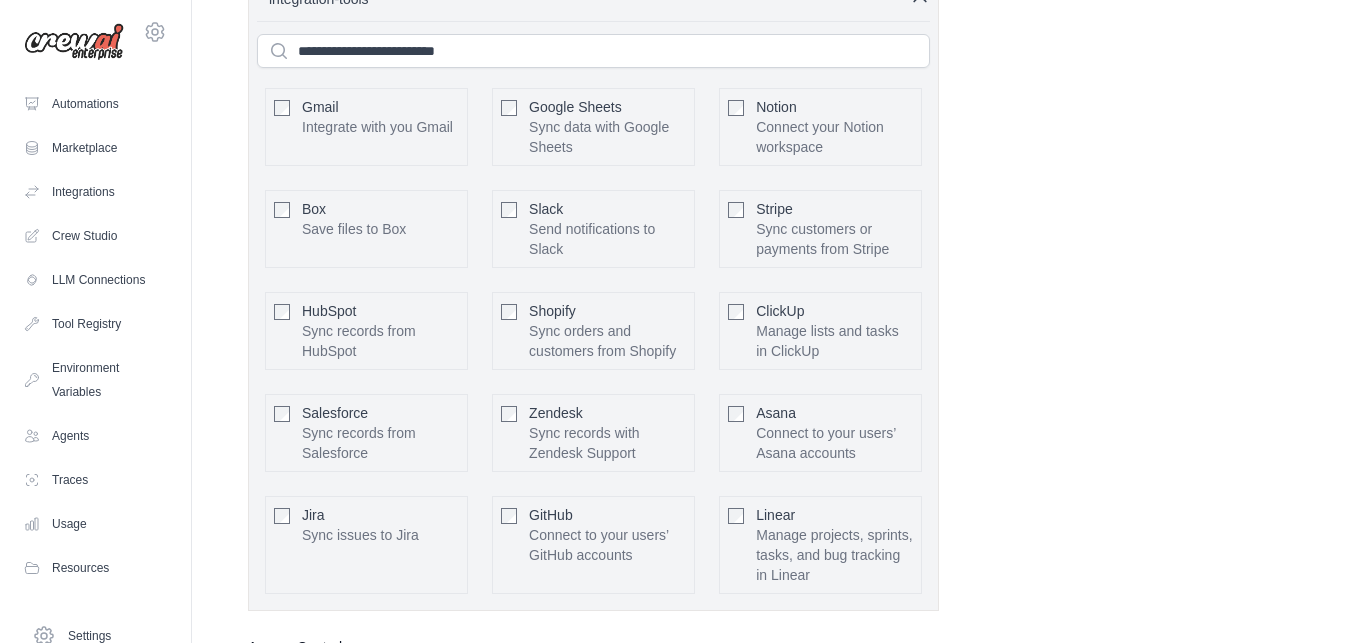 scroll, scrollTop: 746, scrollLeft: 0, axis: vertical 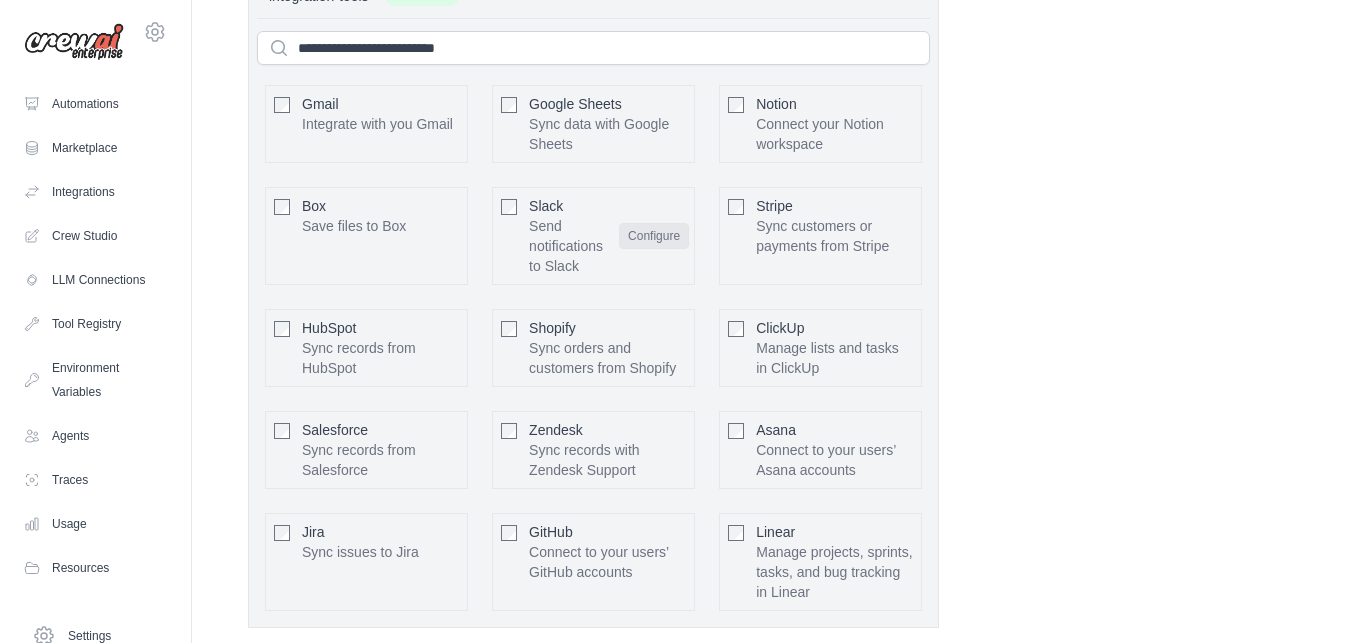 click on "Configure" at bounding box center [654, 236] 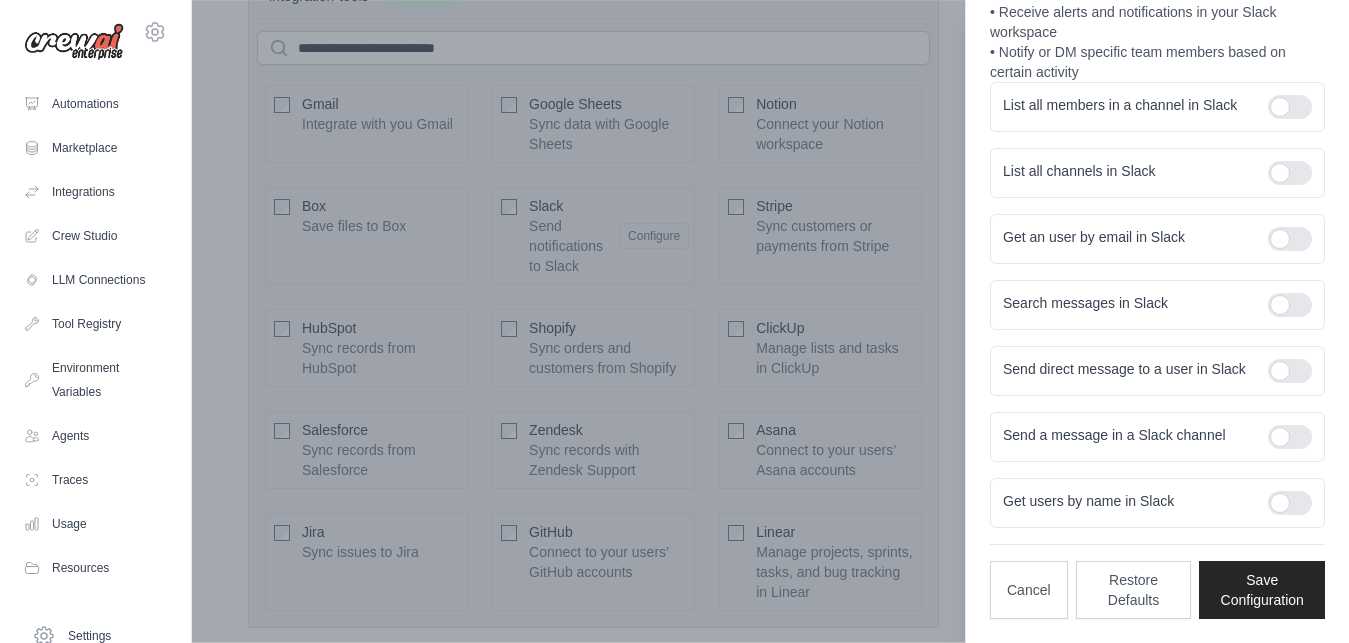 scroll, scrollTop: 291, scrollLeft: 0, axis: vertical 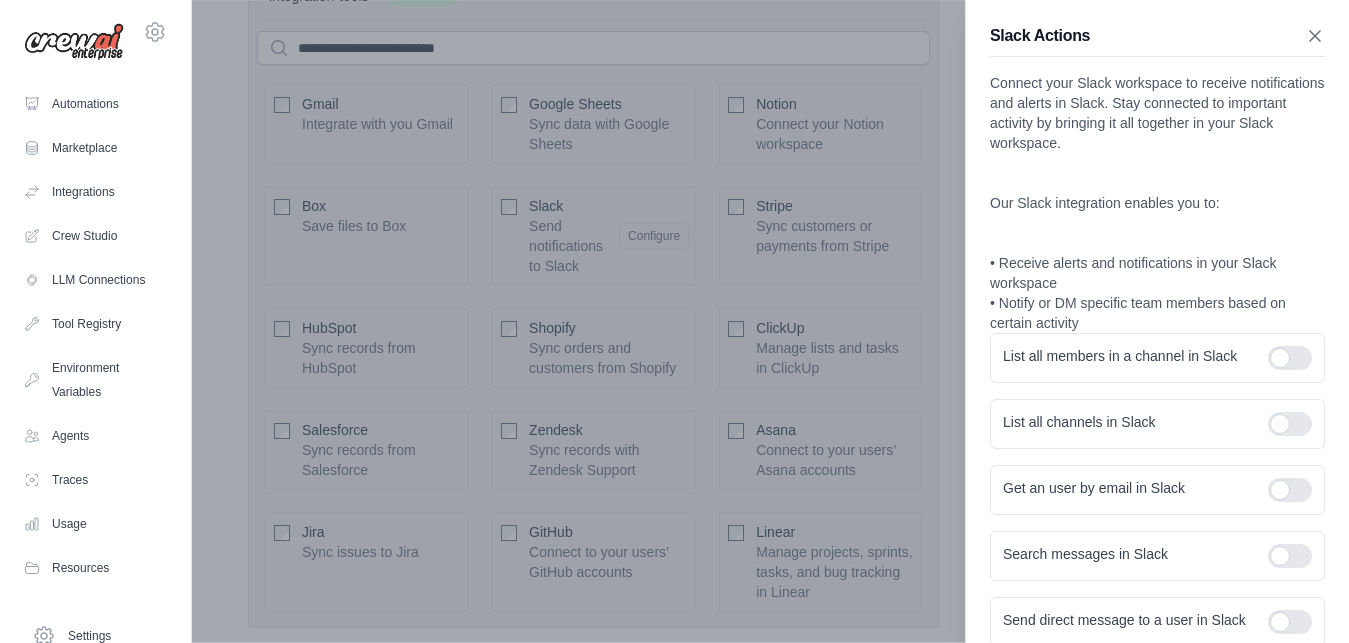 click 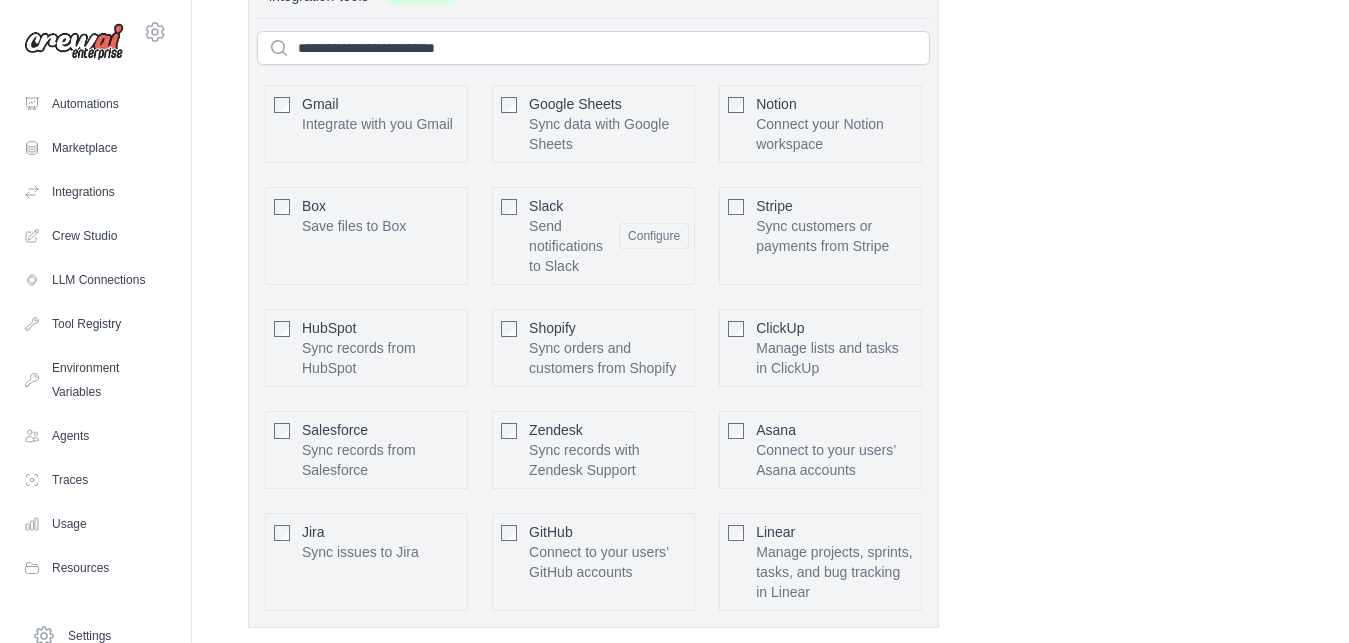click on "**********" at bounding box center (770, 55) 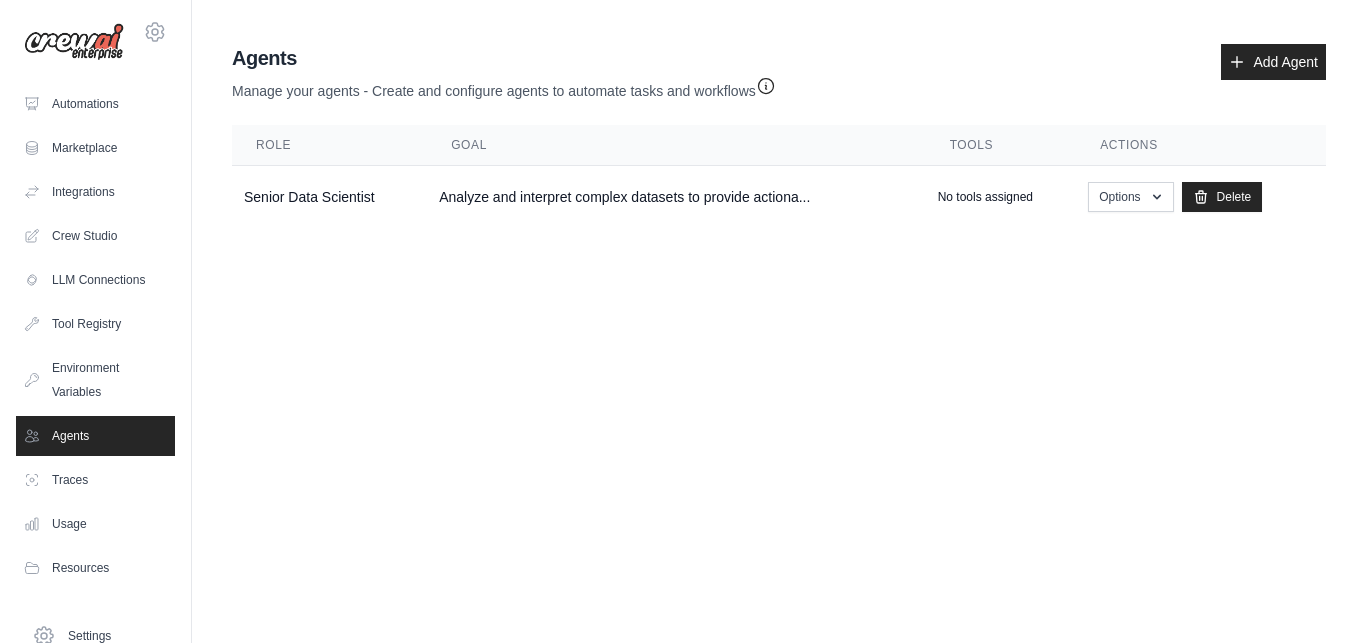 scroll, scrollTop: 0, scrollLeft: 0, axis: both 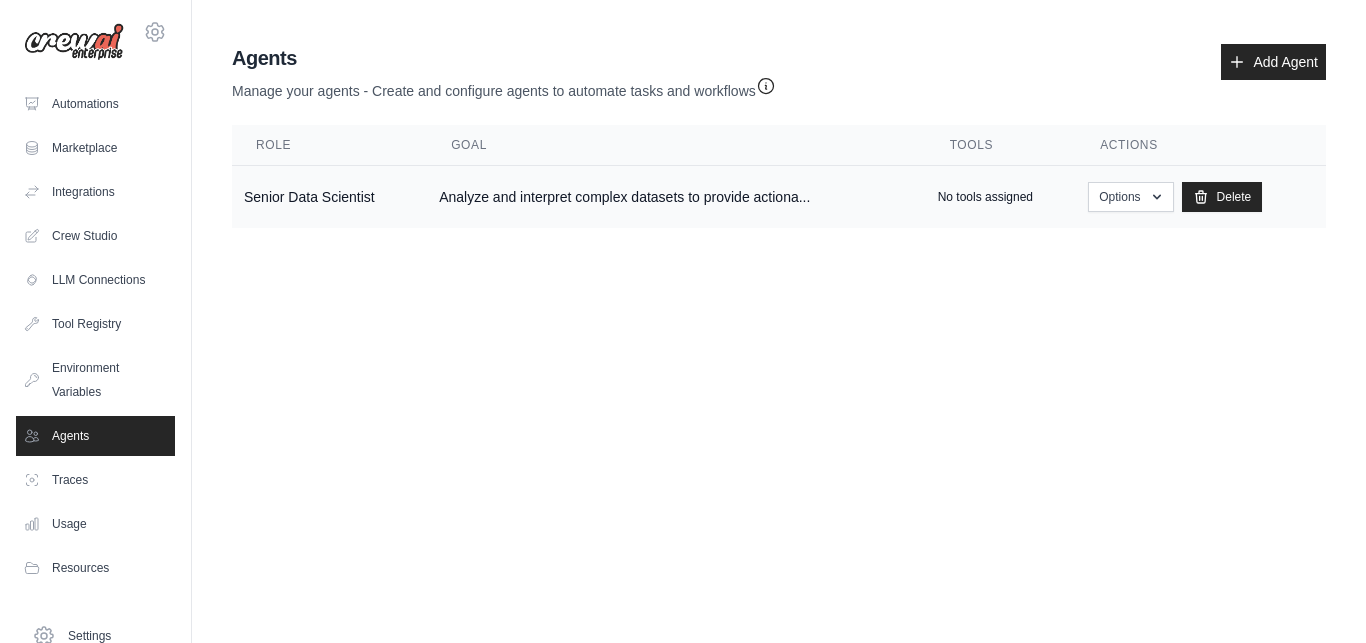 click on "Senior Data Scientist" at bounding box center (329, 197) 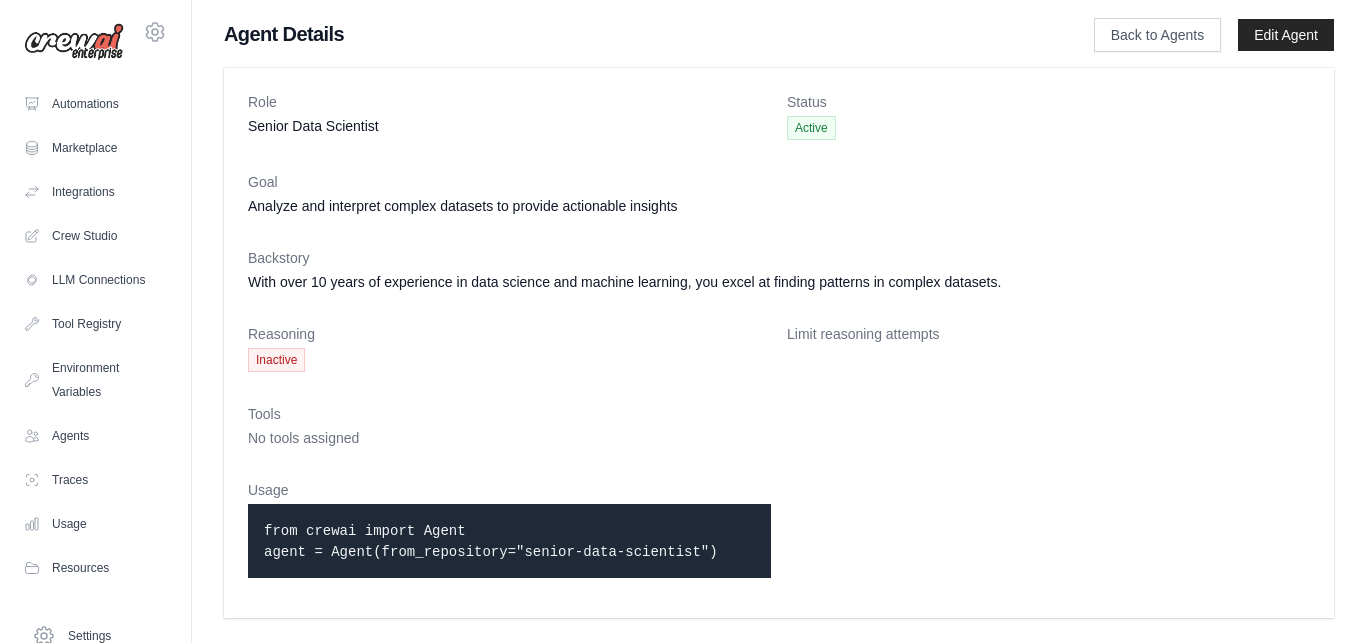 scroll, scrollTop: 0, scrollLeft: 0, axis: both 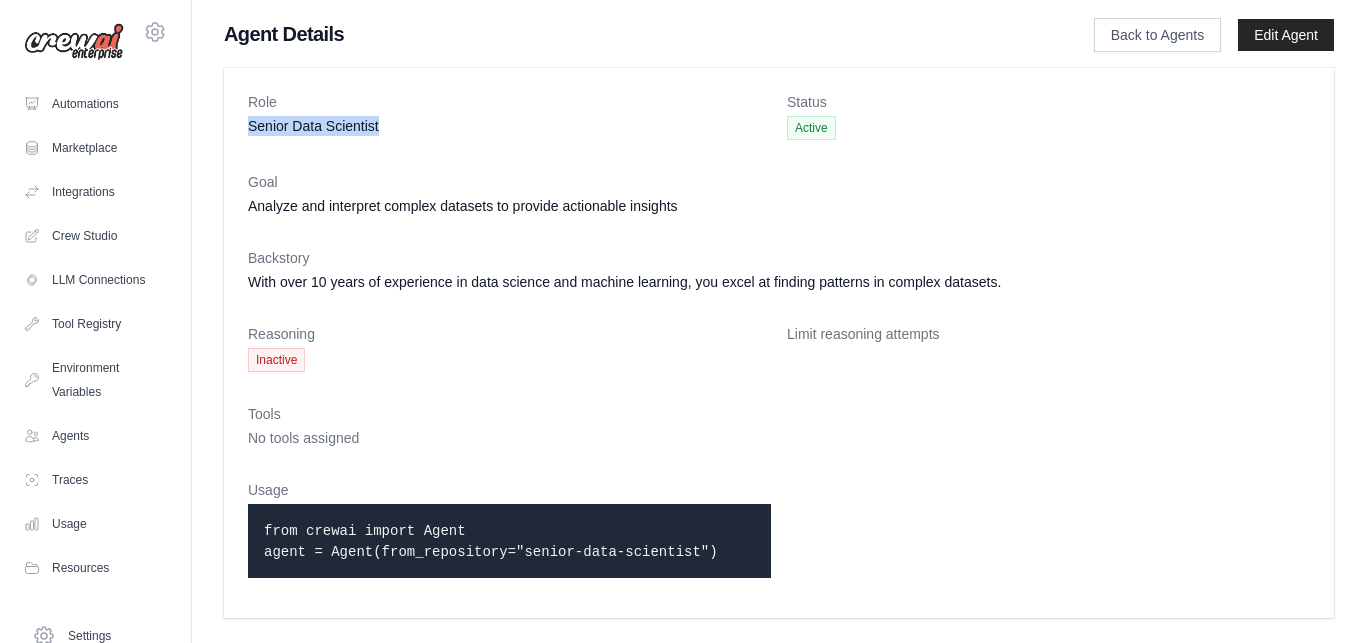 drag, startPoint x: 249, startPoint y: 130, endPoint x: 380, endPoint y: 126, distance: 131.06105 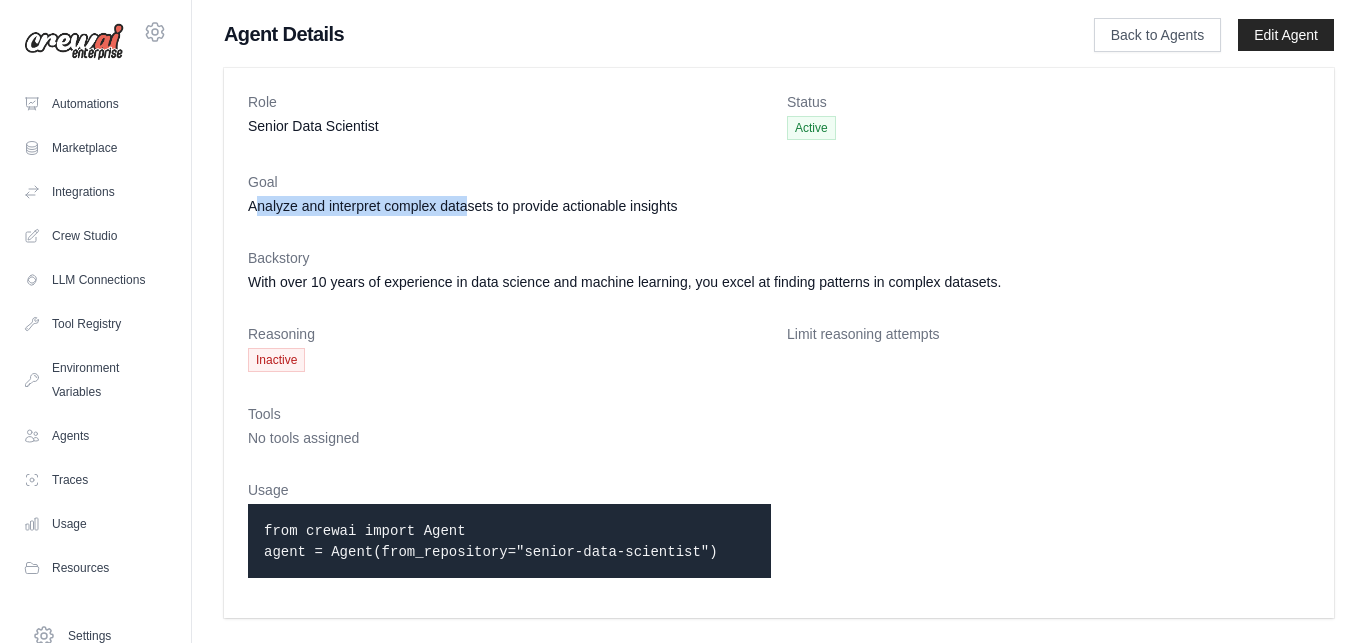 drag, startPoint x: 253, startPoint y: 209, endPoint x: 469, endPoint y: 215, distance: 216.08331 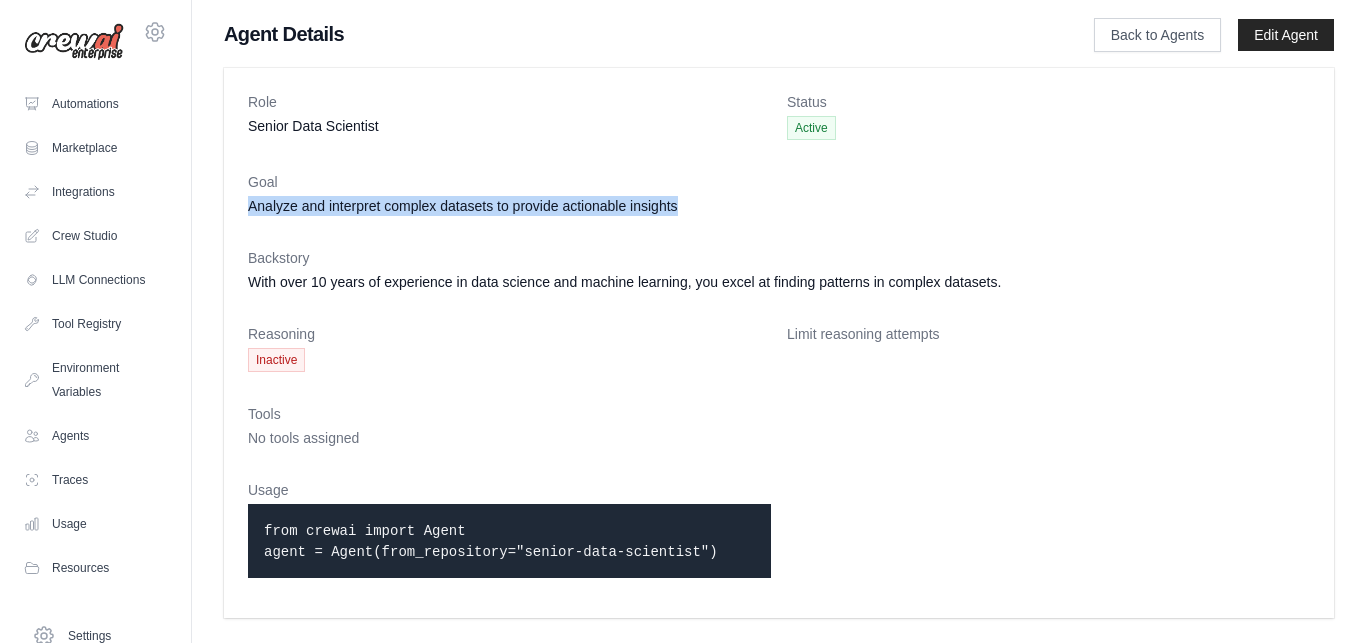 drag, startPoint x: 622, startPoint y: 205, endPoint x: 251, endPoint y: 210, distance: 371.0337 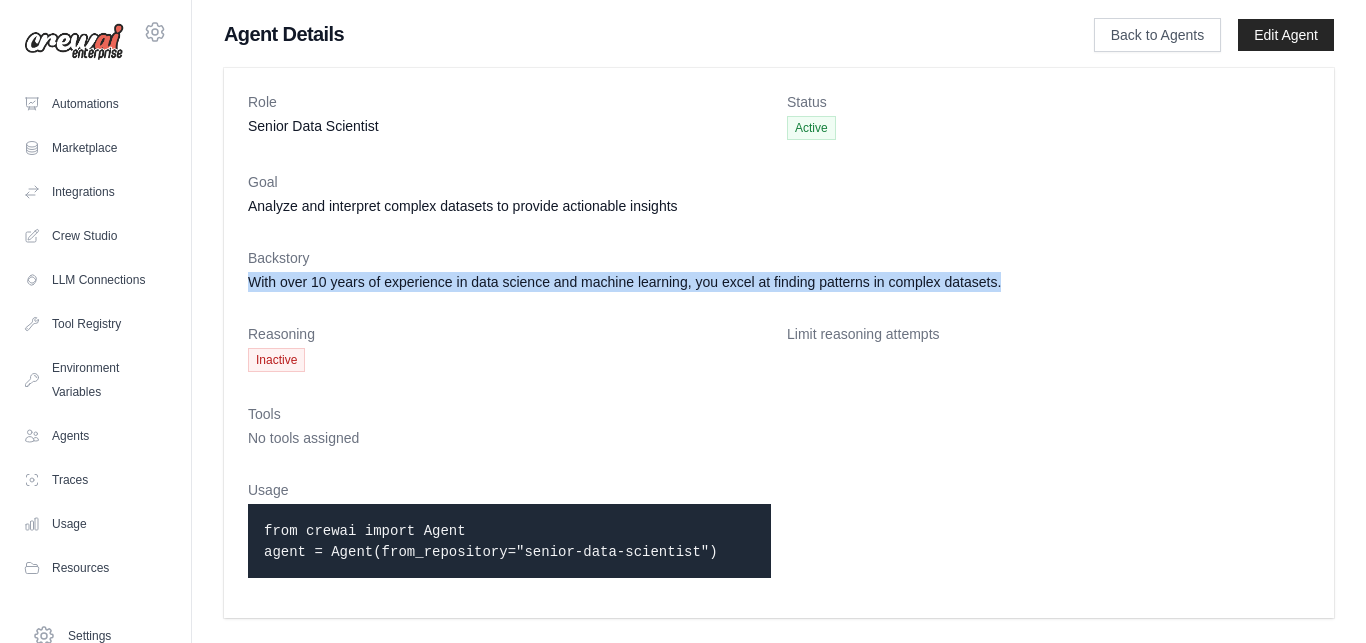 drag, startPoint x: 248, startPoint y: 278, endPoint x: 1002, endPoint y: 298, distance: 754.2652 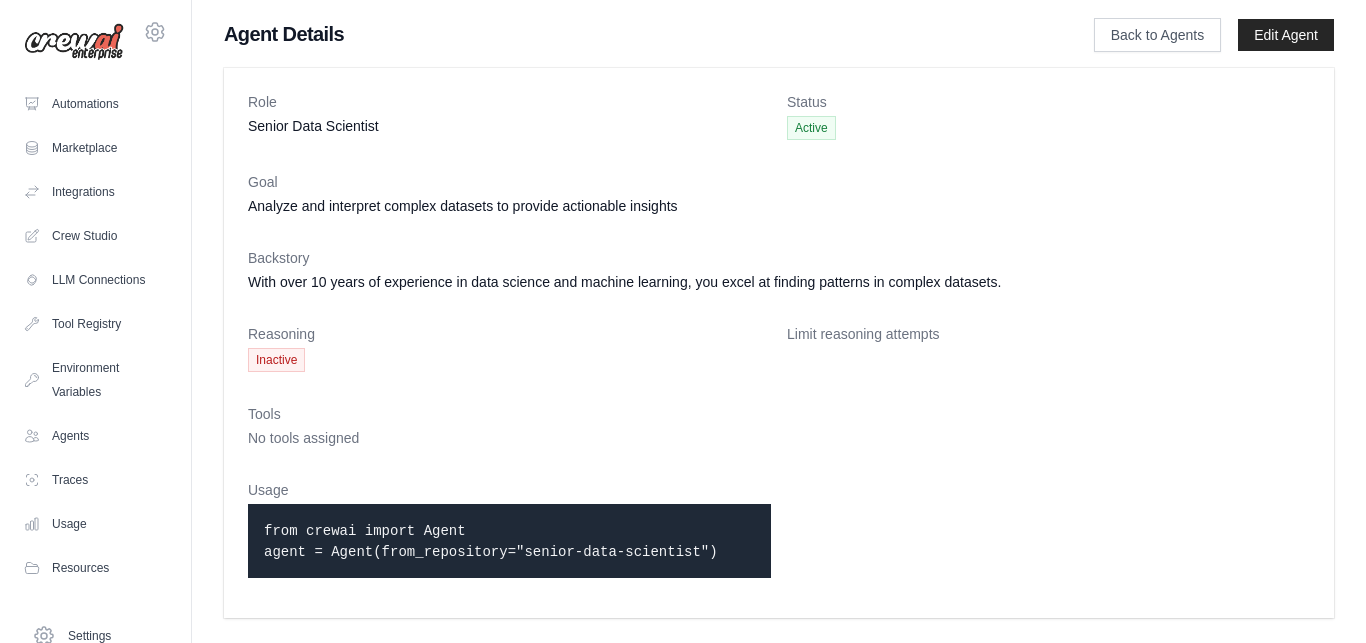click on "Tools" at bounding box center (779, 414) 